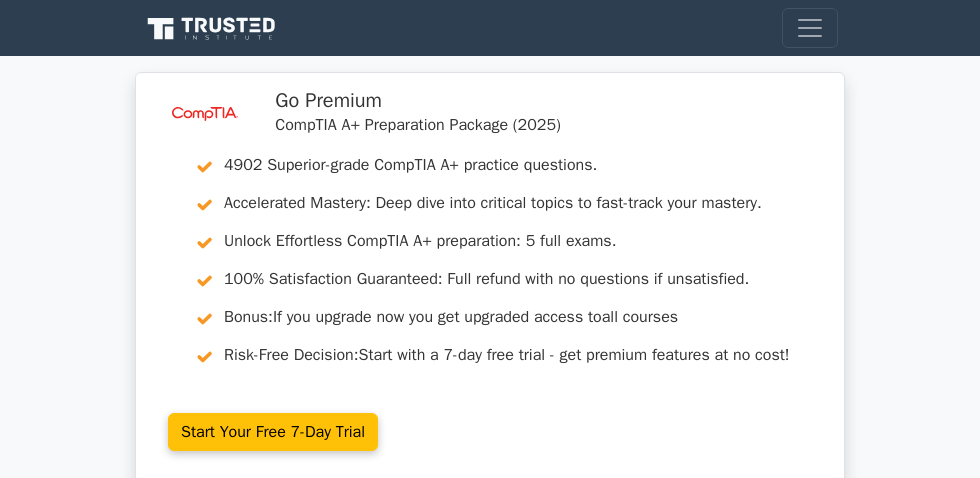 scroll, scrollTop: 3571, scrollLeft: 0, axis: vertical 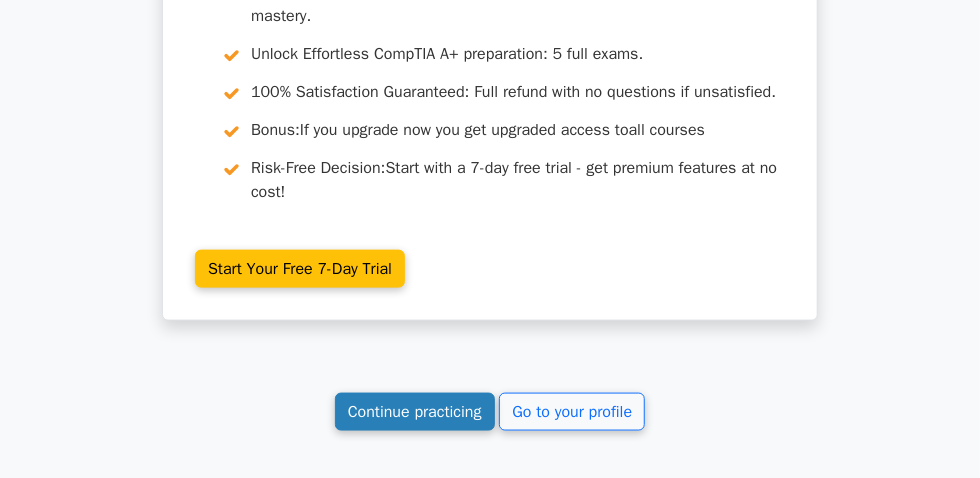 click on "Continue practicing" at bounding box center (415, 412) 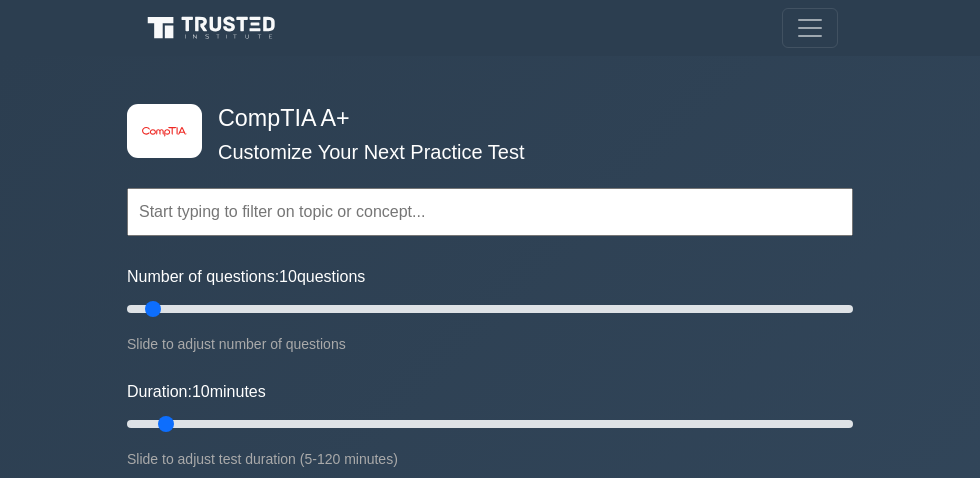 scroll, scrollTop: 0, scrollLeft: 0, axis: both 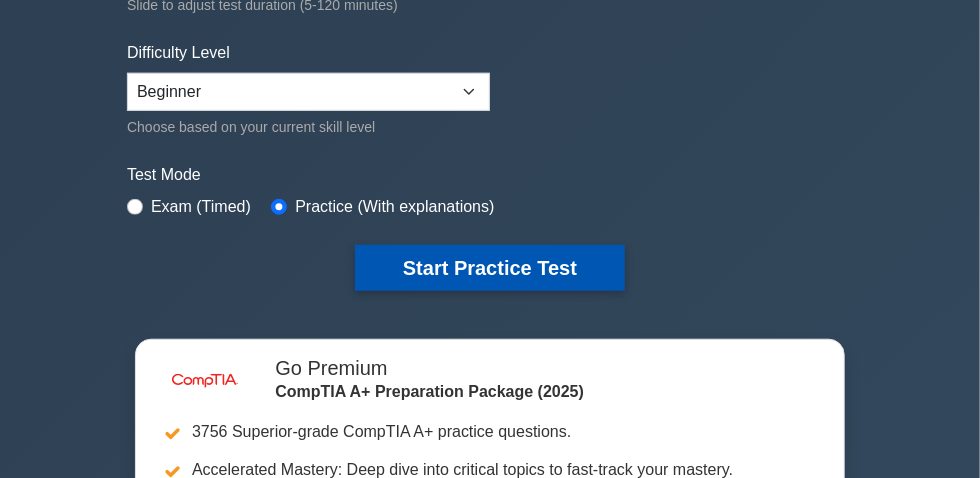 click on "Start Practice Test" at bounding box center (490, 268) 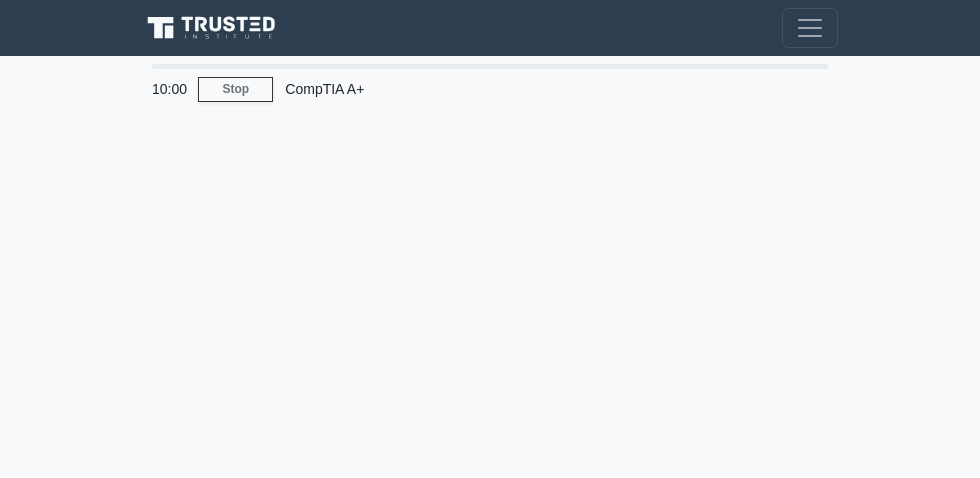 scroll, scrollTop: 0, scrollLeft: 0, axis: both 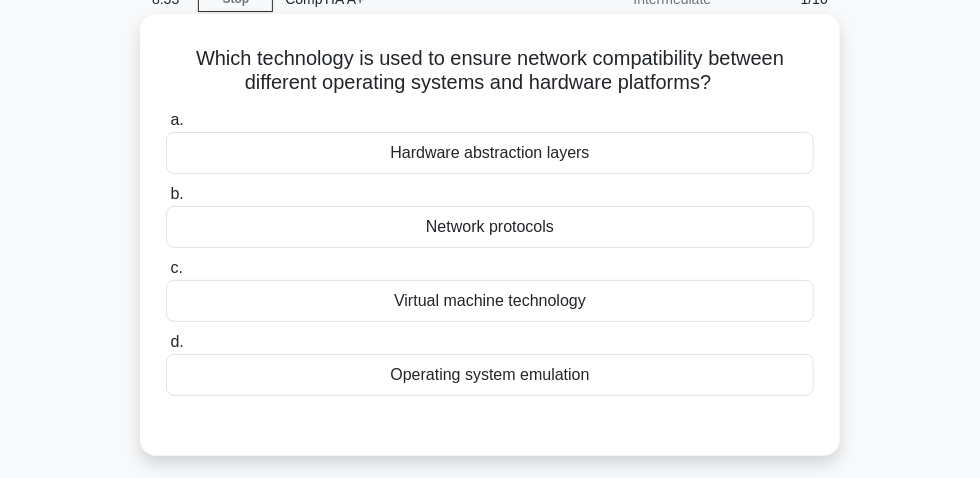 drag, startPoint x: 393, startPoint y: 159, endPoint x: 560, endPoint y: 159, distance: 167 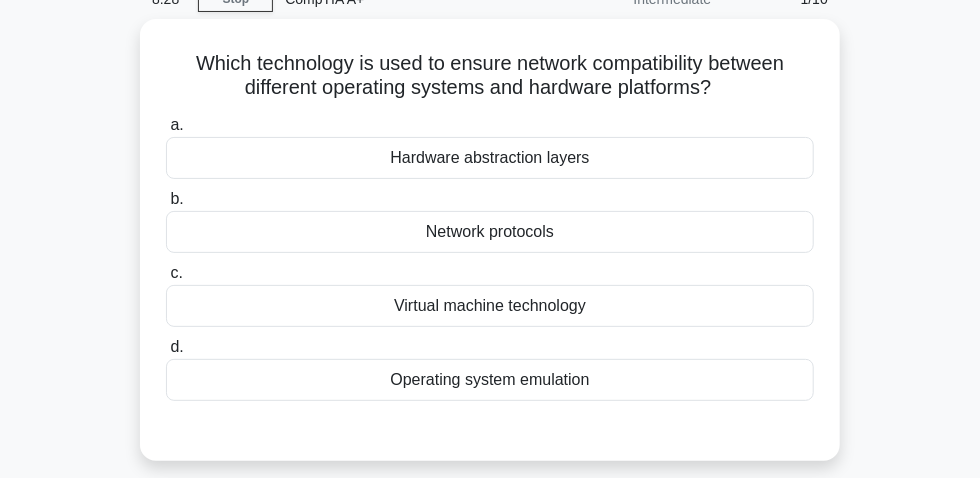 scroll, scrollTop: 509, scrollLeft: 0, axis: vertical 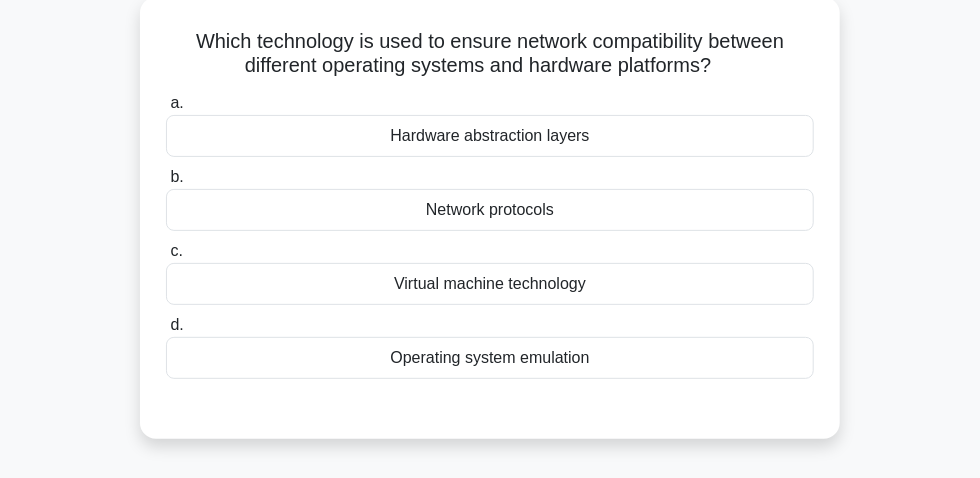 click on "Virtual machine technology" at bounding box center [490, 284] 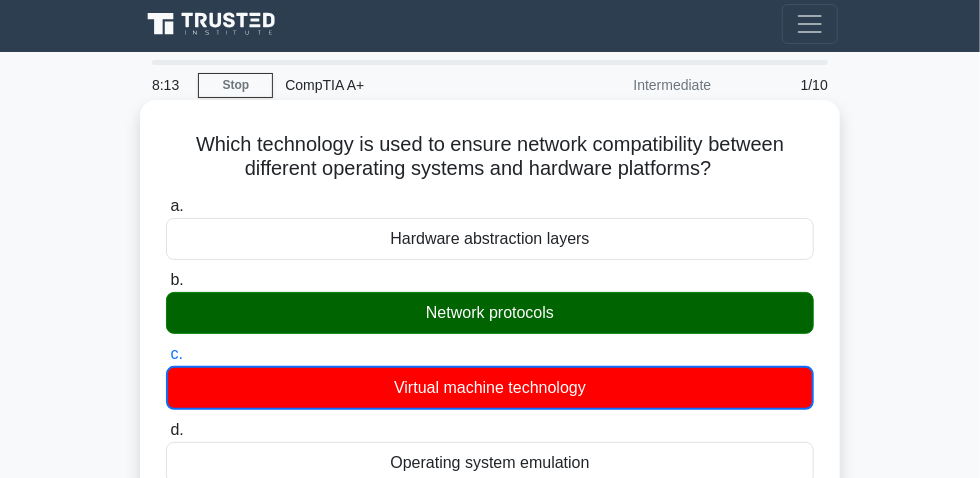 scroll, scrollTop: 0, scrollLeft: 0, axis: both 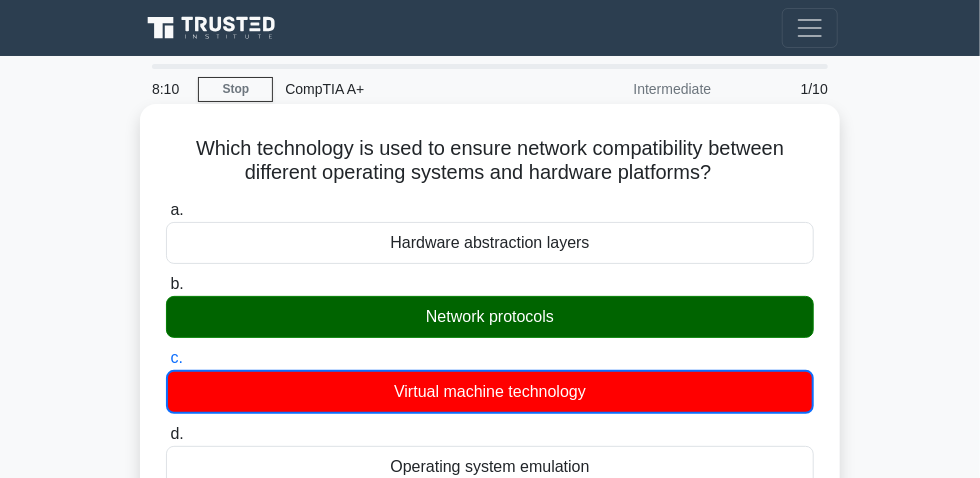 drag, startPoint x: 174, startPoint y: 155, endPoint x: 753, endPoint y: 176, distance: 579.3807 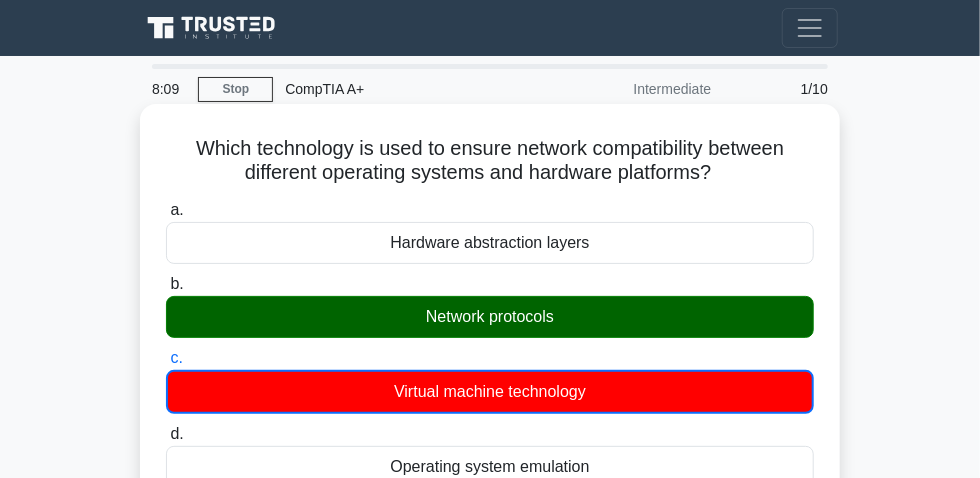 copy on "Which technology is used to ensure network compatibility between different operating systems and hardware platforms?" 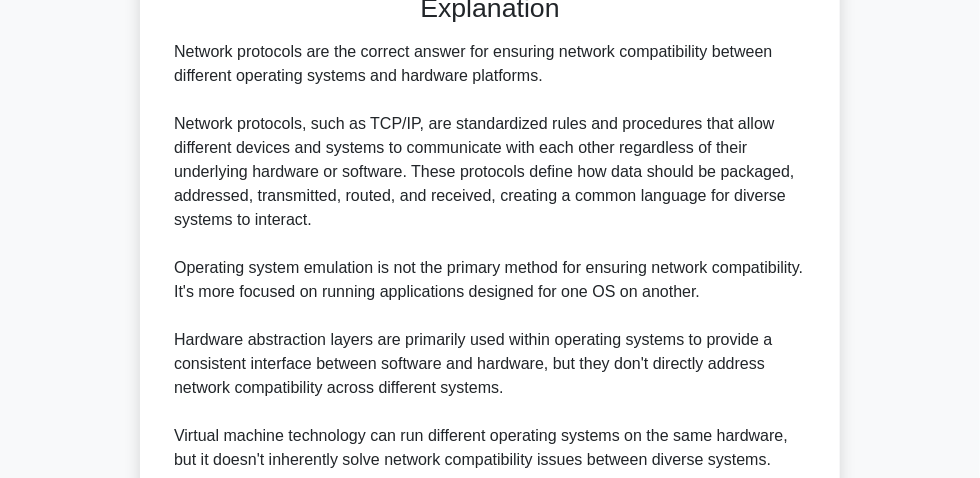 scroll, scrollTop: 523, scrollLeft: 0, axis: vertical 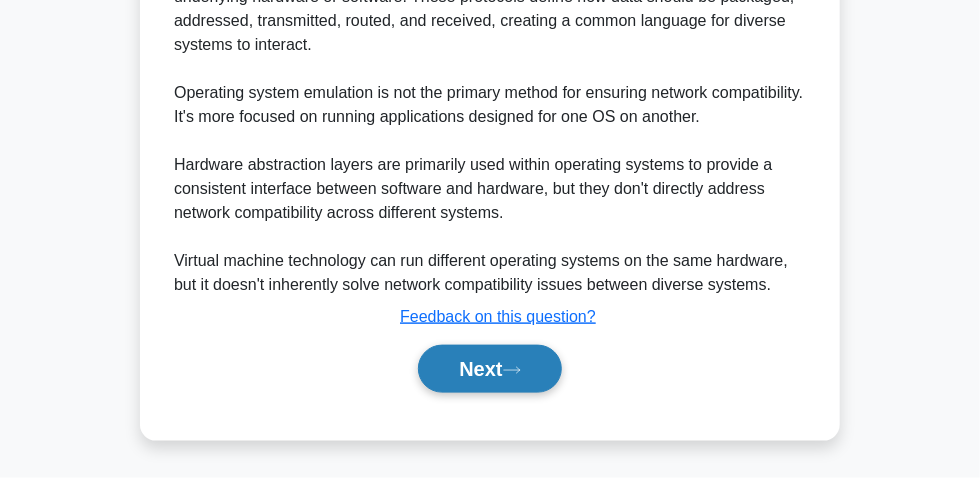 click on "Next" at bounding box center (489, 369) 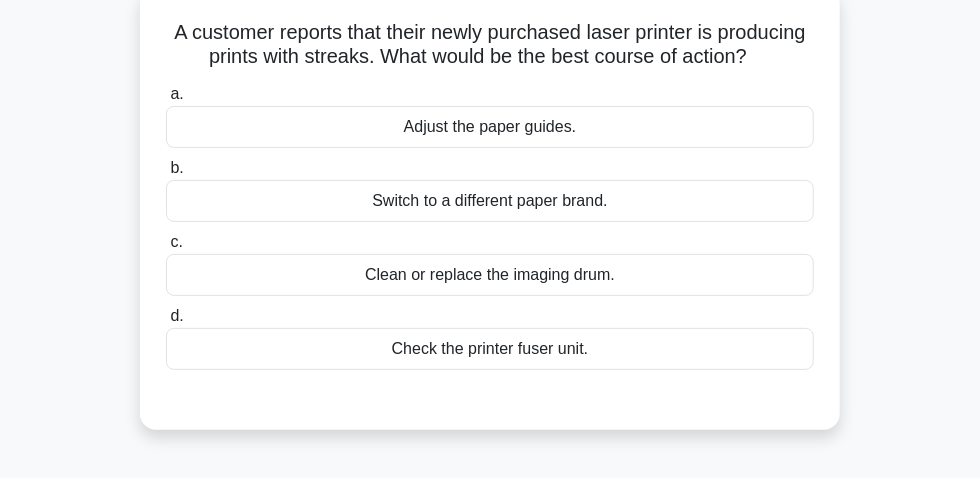 scroll, scrollTop: 147, scrollLeft: 0, axis: vertical 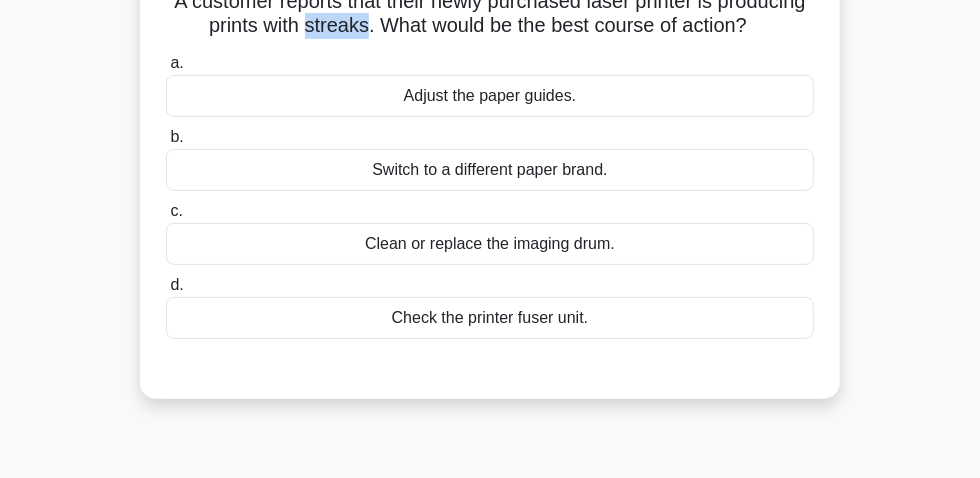 drag, startPoint x: 369, startPoint y: 32, endPoint x: 426, endPoint y: 24, distance: 57.558666 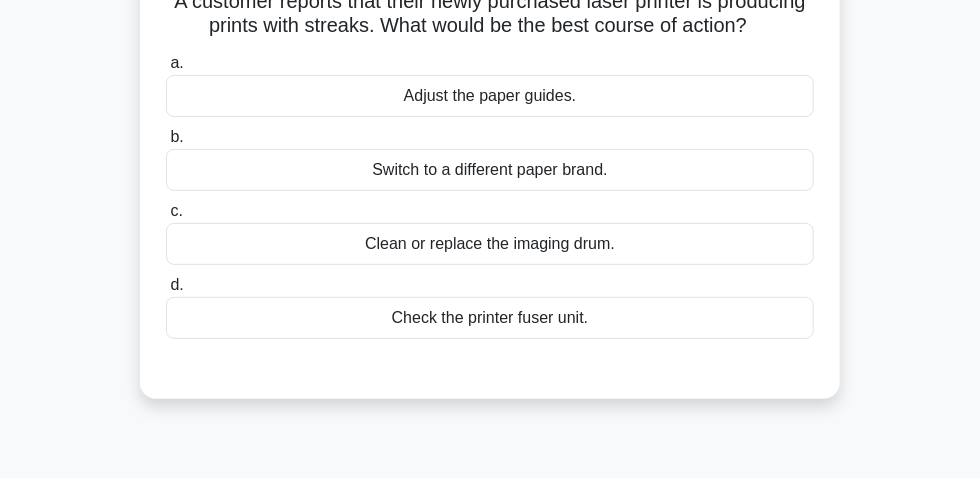 click on "Clean or replace the imaging drum." at bounding box center [490, 244] 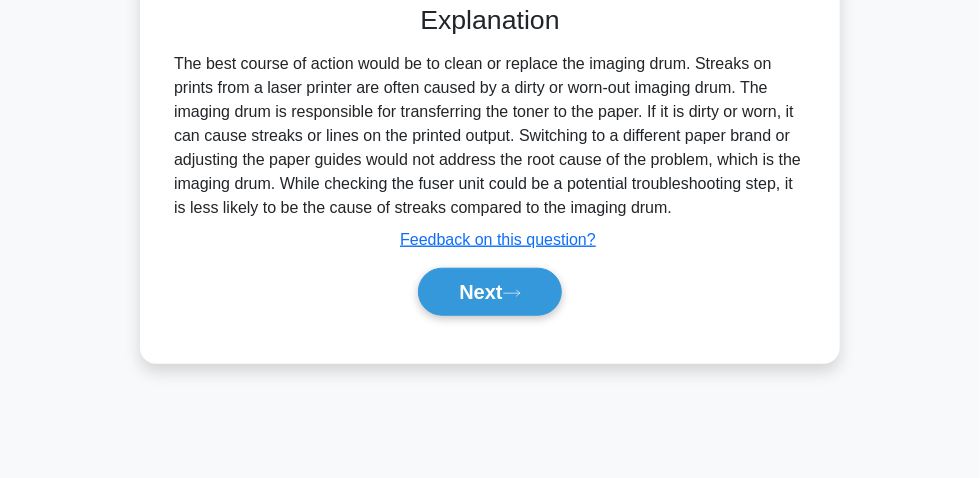 scroll, scrollTop: 511, scrollLeft: 0, axis: vertical 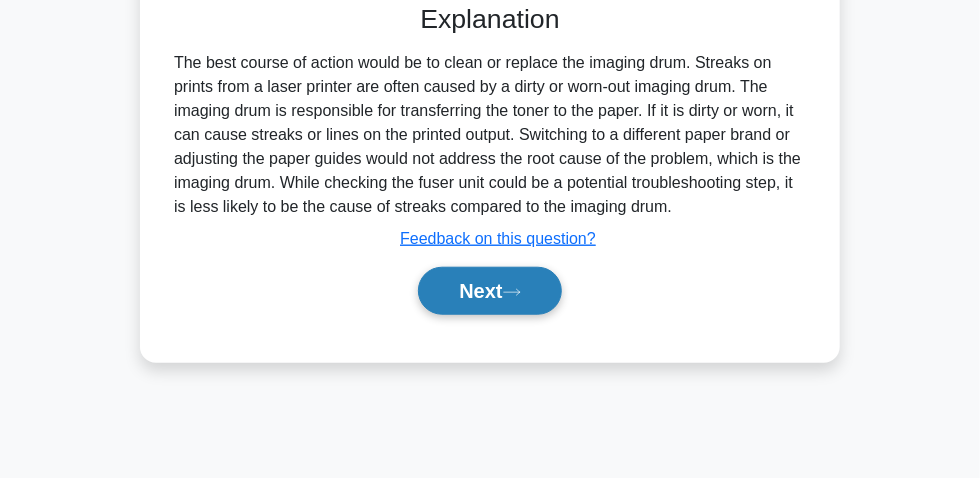 click on "Next" at bounding box center [489, 291] 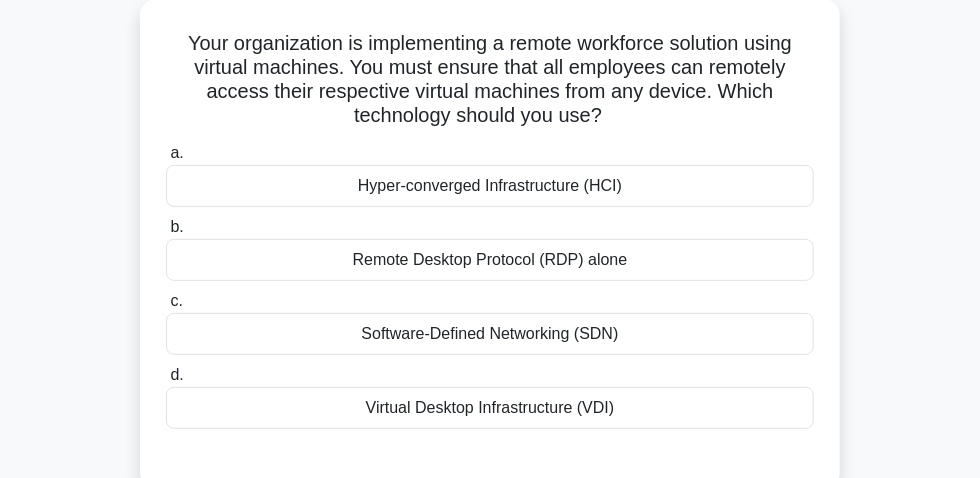 scroll, scrollTop: 147, scrollLeft: 0, axis: vertical 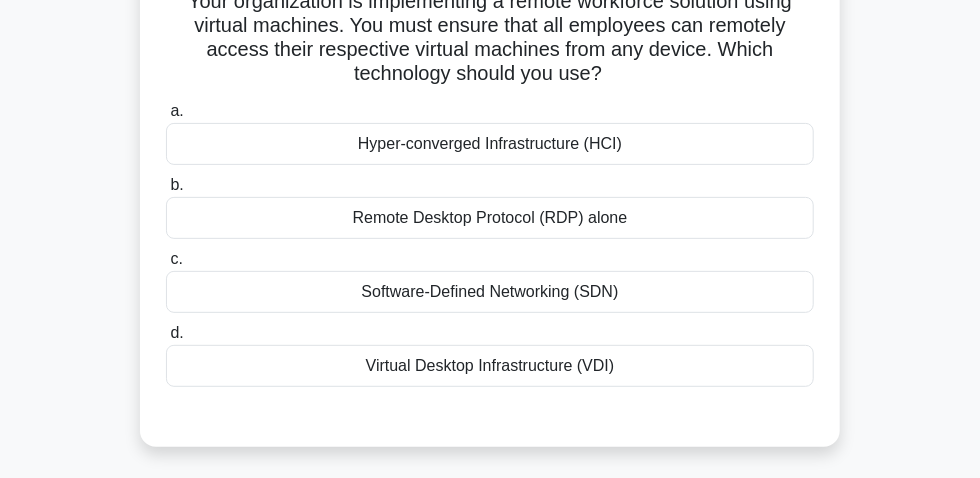 click on "Virtual Desktop Infrastructure (VDI)" at bounding box center [490, 366] 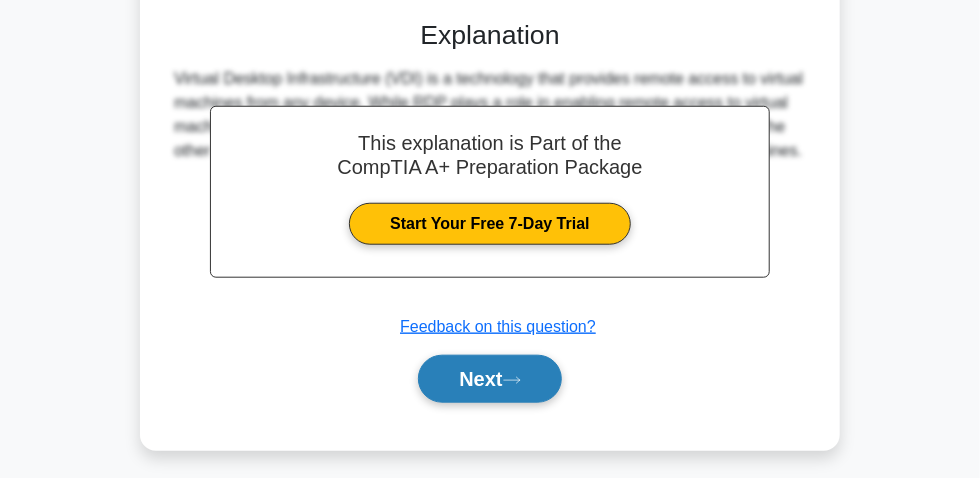 scroll, scrollTop: 602, scrollLeft: 0, axis: vertical 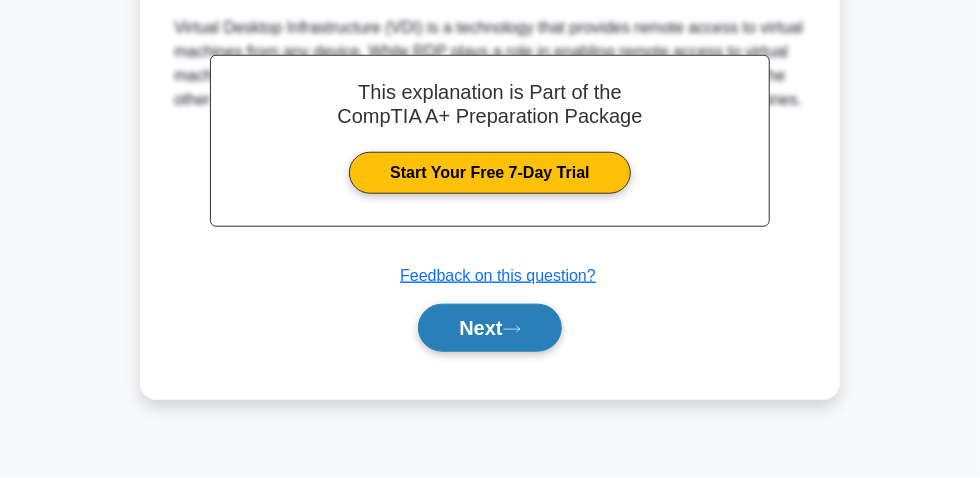 click on "Next" at bounding box center [489, 328] 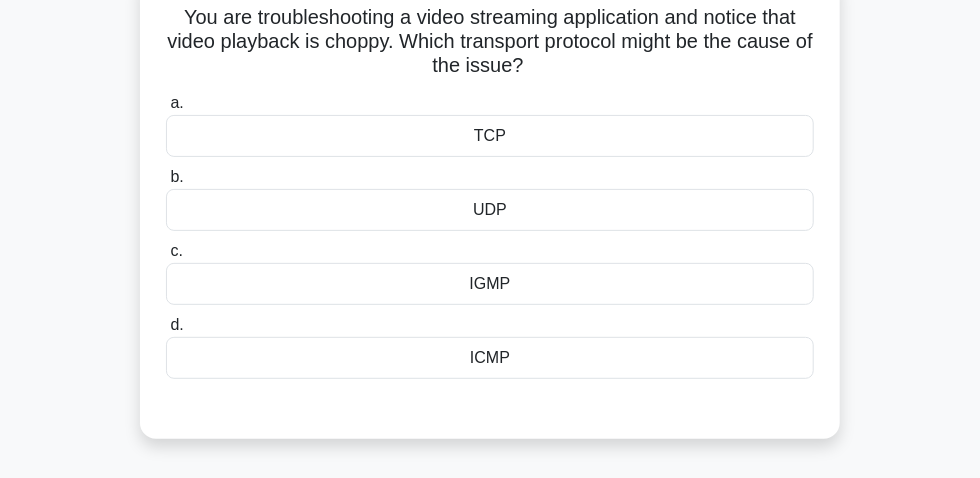 scroll, scrollTop: 90, scrollLeft: 0, axis: vertical 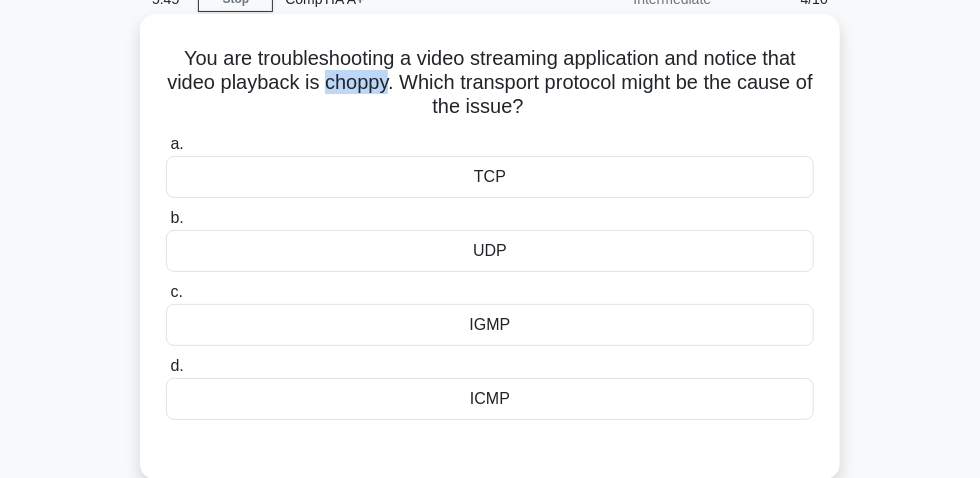 drag, startPoint x: 328, startPoint y: 92, endPoint x: 391, endPoint y: 88, distance: 63.126858 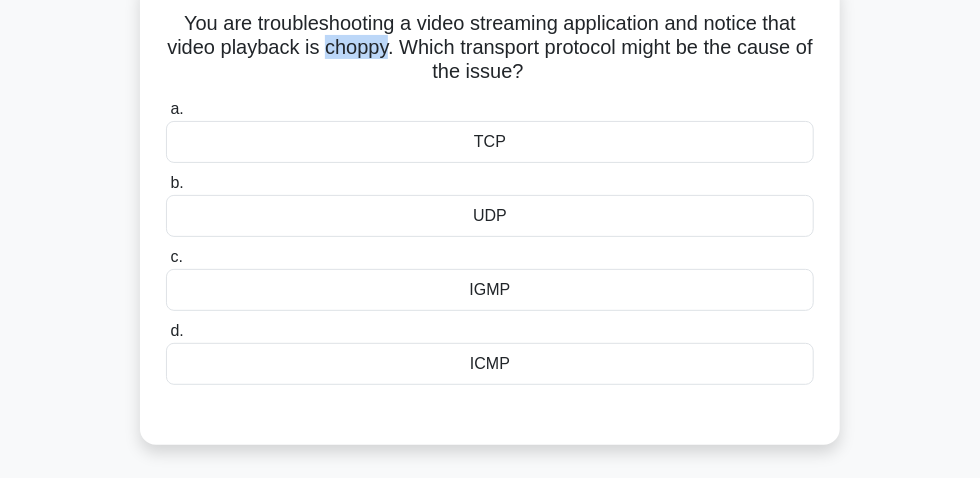 scroll, scrollTop: 124, scrollLeft: 0, axis: vertical 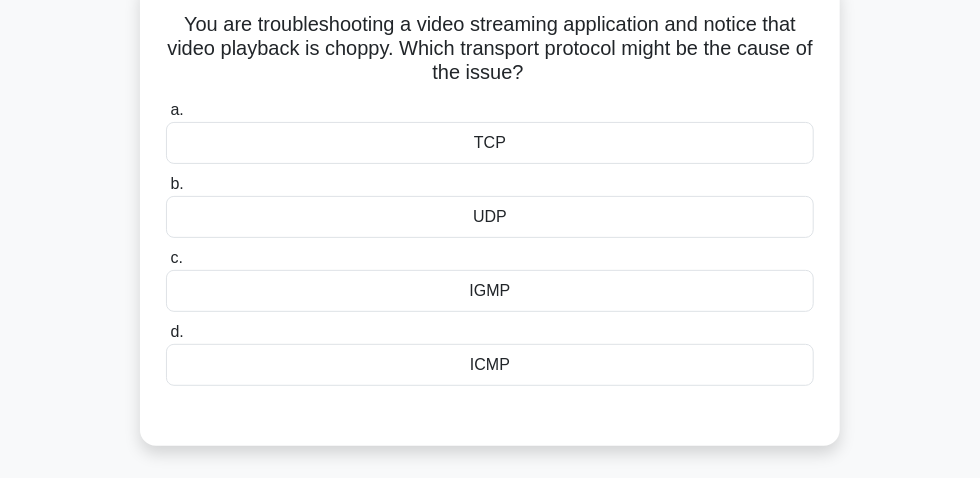 click on "UDP" at bounding box center [490, 217] 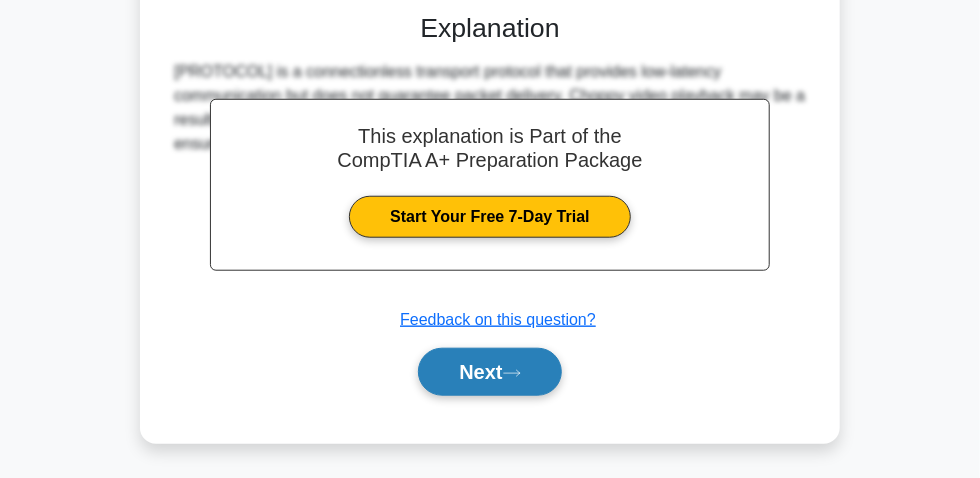 scroll, scrollTop: 602, scrollLeft: 0, axis: vertical 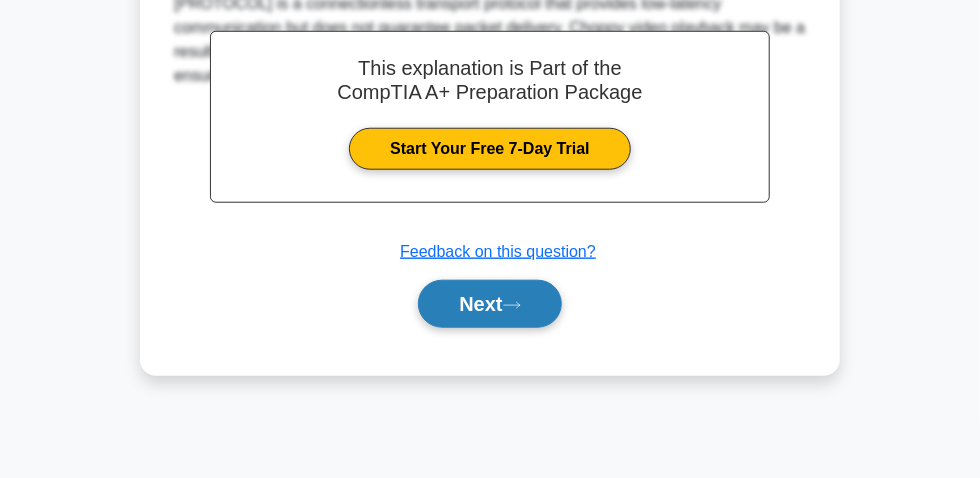 click on "Next" at bounding box center (489, 304) 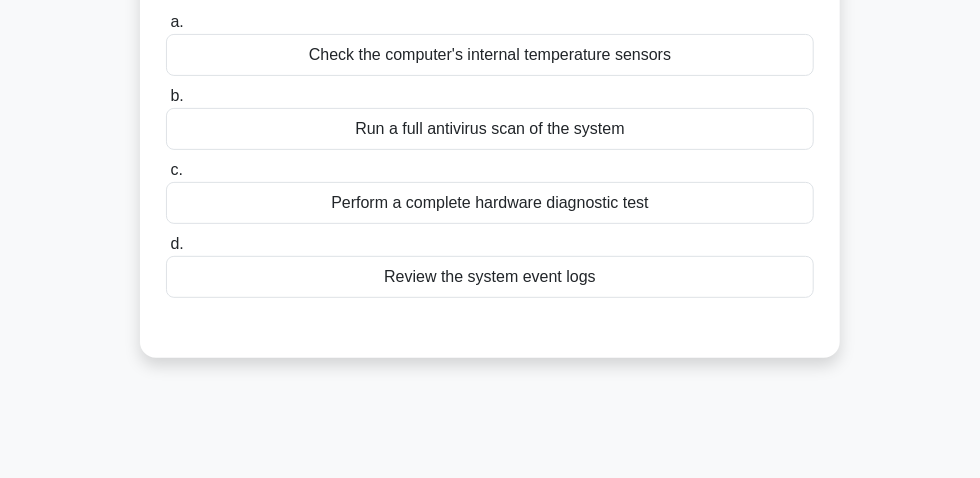 scroll, scrollTop: 147, scrollLeft: 0, axis: vertical 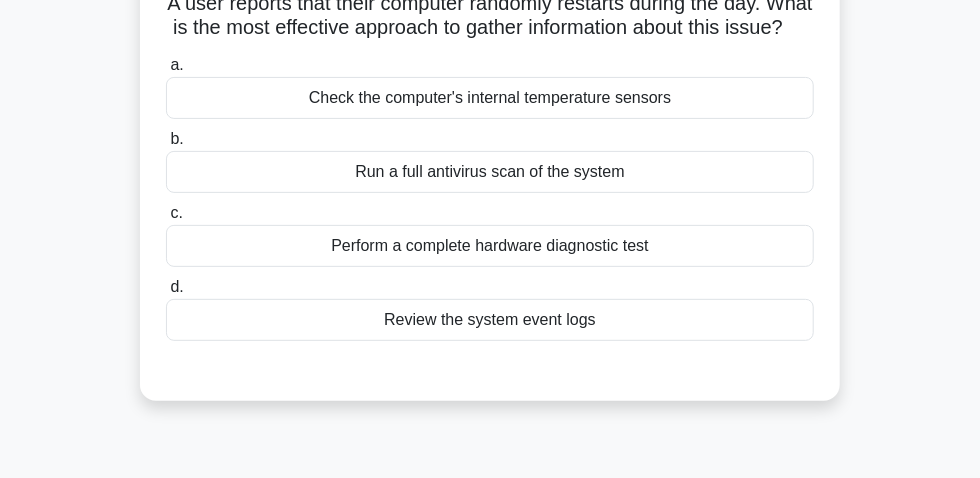 click on "Check the computer's internal temperature sensors" at bounding box center [490, 98] 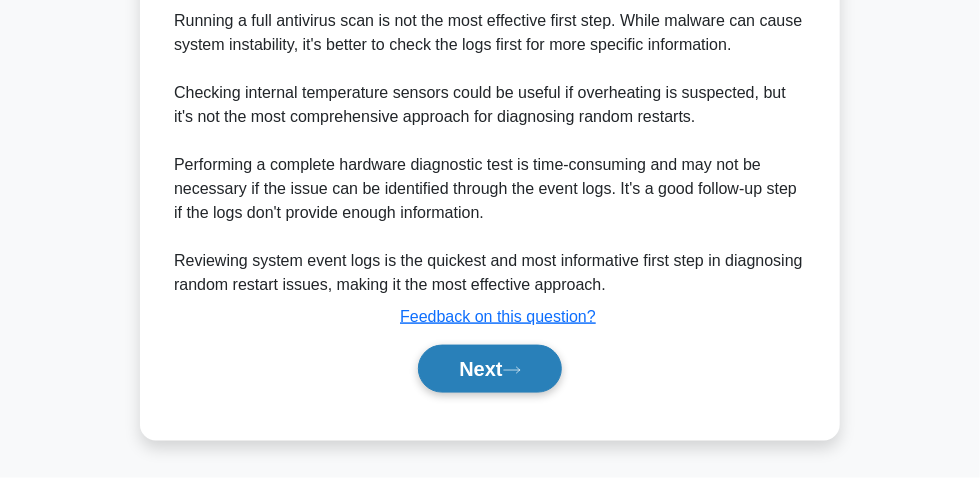 click on "Next" at bounding box center [489, 369] 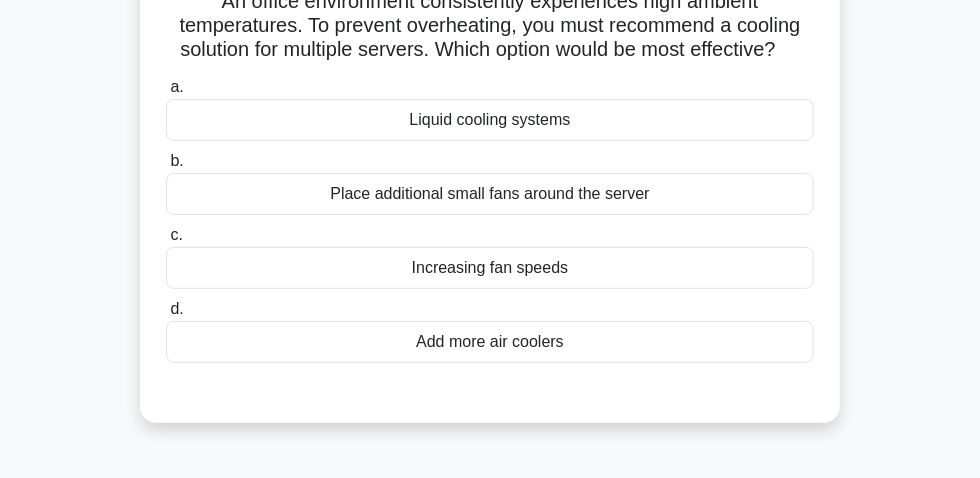 scroll, scrollTop: 56, scrollLeft: 0, axis: vertical 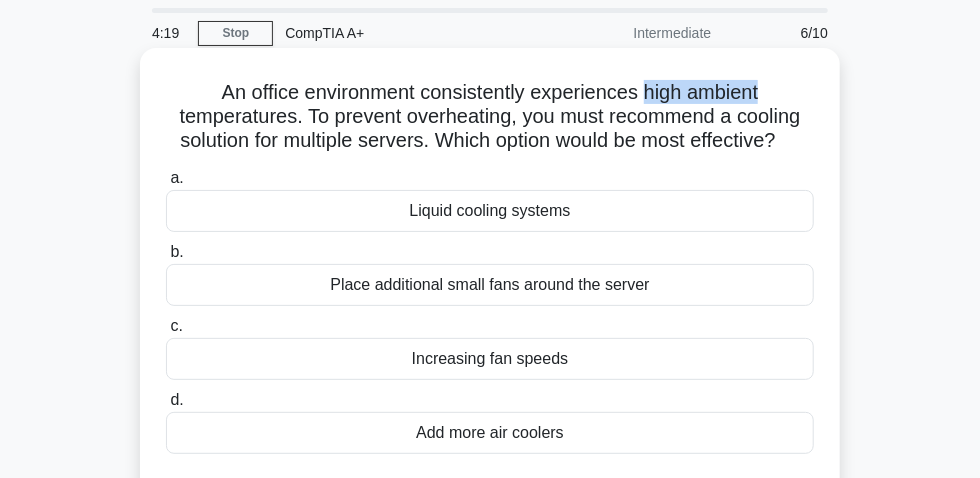 drag, startPoint x: 645, startPoint y: 99, endPoint x: 767, endPoint y: 102, distance: 122.03688 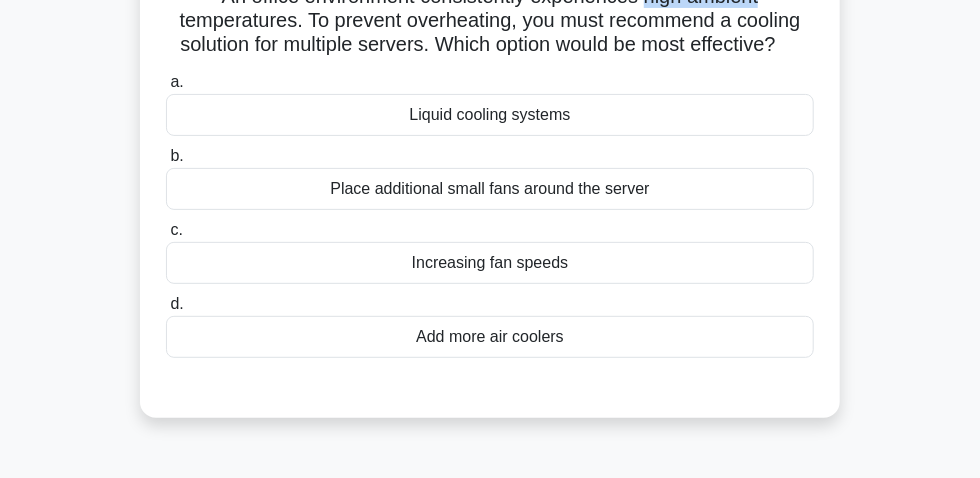 scroll, scrollTop: 154, scrollLeft: 0, axis: vertical 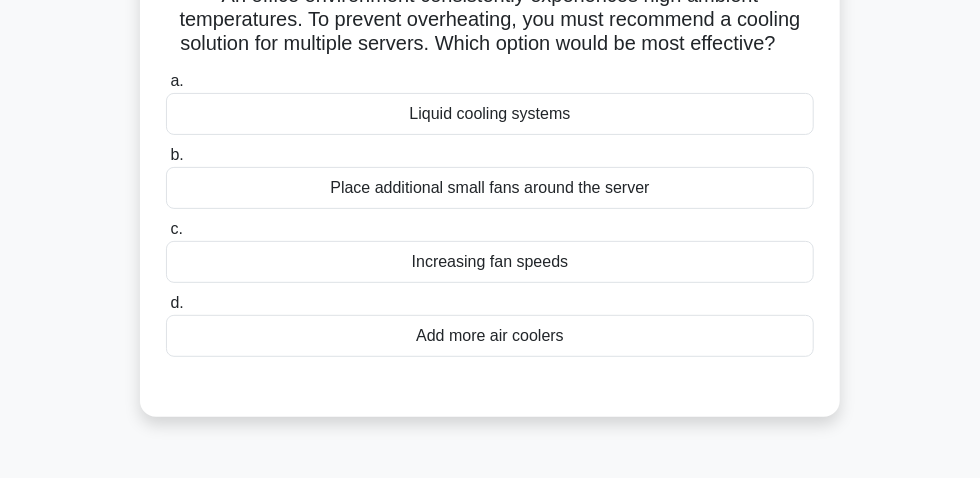 click on "Add more air coolers" at bounding box center (490, 336) 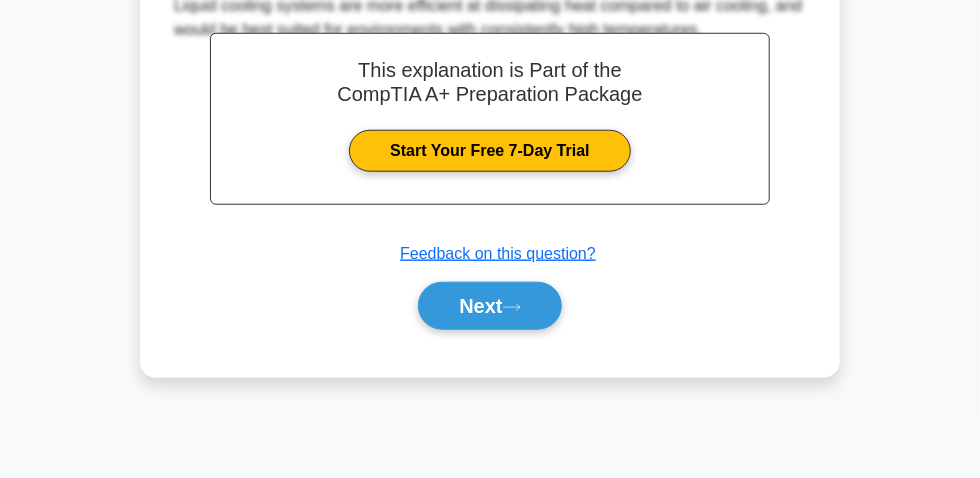 scroll, scrollTop: 602, scrollLeft: 0, axis: vertical 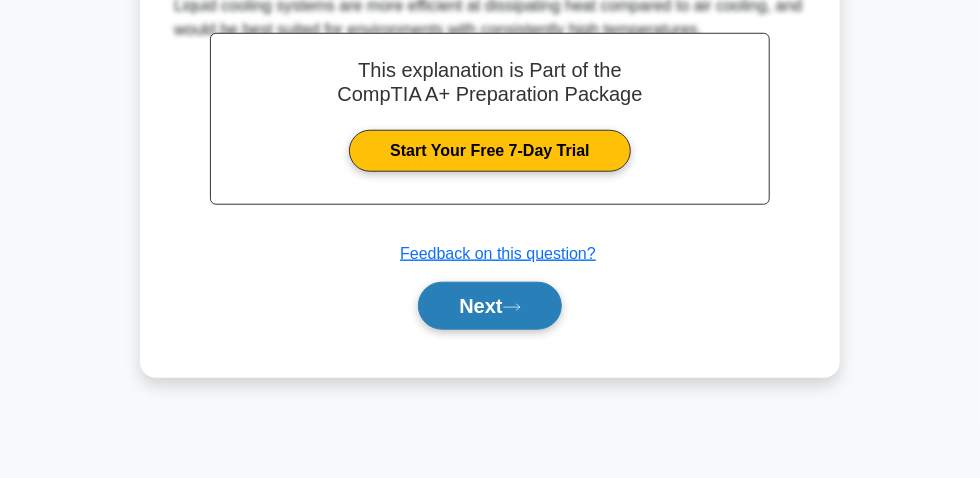 click on "Next" at bounding box center (489, 306) 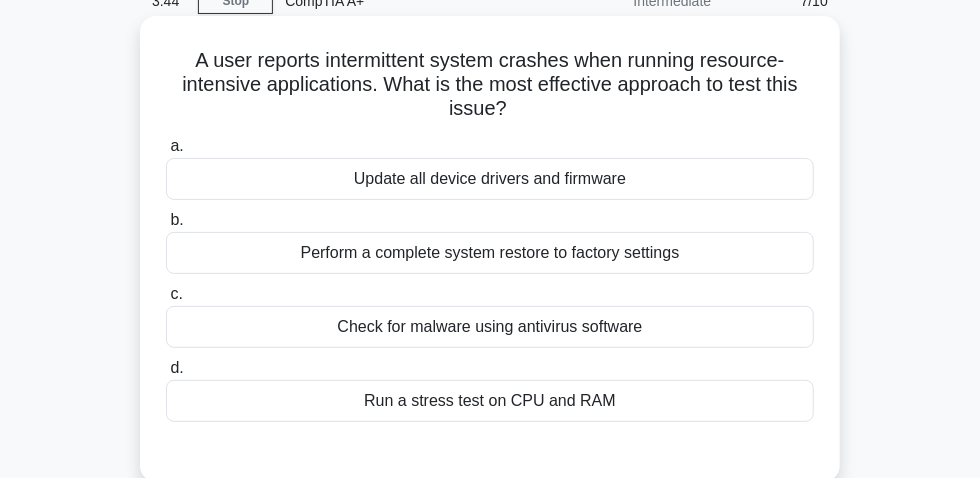 scroll, scrollTop: 56, scrollLeft: 0, axis: vertical 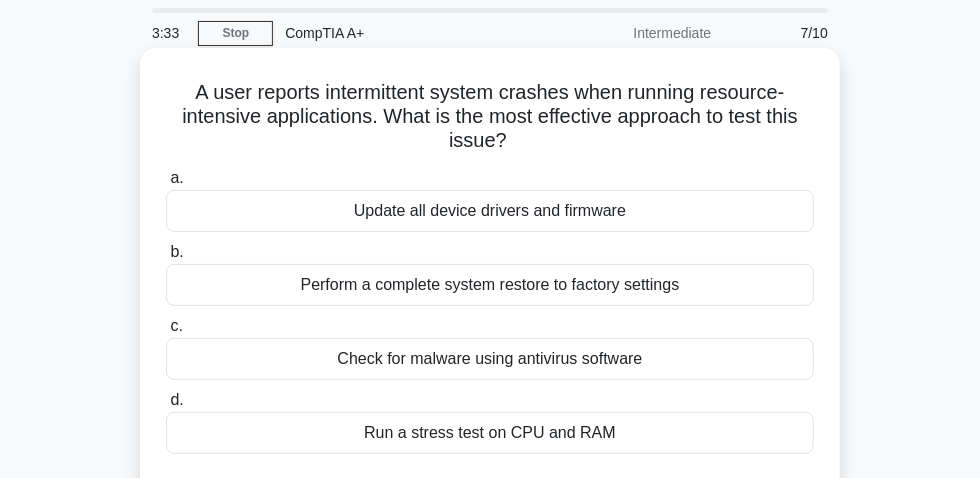 drag, startPoint x: 289, startPoint y: 125, endPoint x: 507, endPoint y: 145, distance: 218.91551 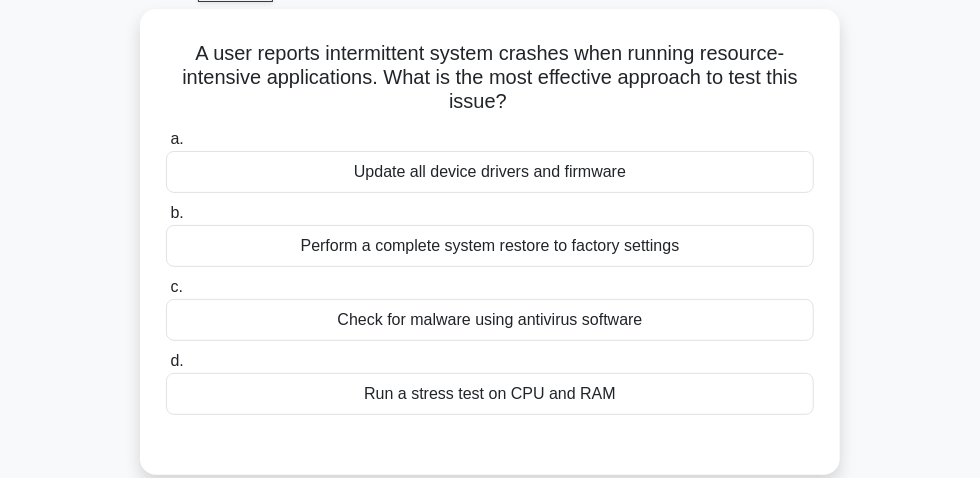 scroll, scrollTop: 104, scrollLeft: 0, axis: vertical 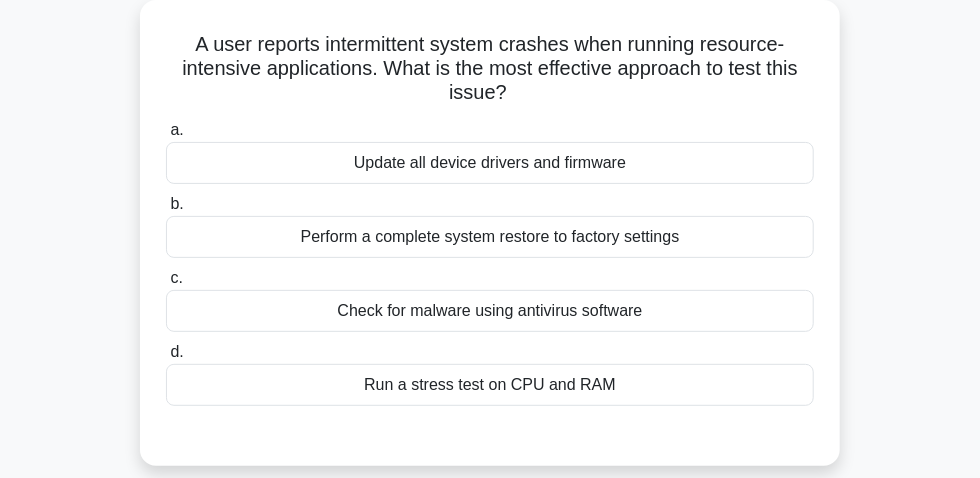 click on "Run a stress test on CPU and RAM" at bounding box center (490, 385) 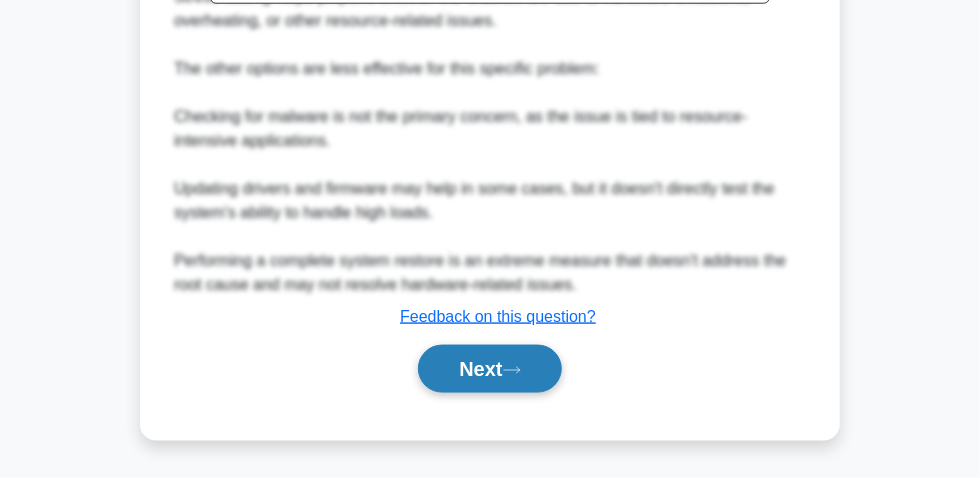 click on "Next" at bounding box center [489, 369] 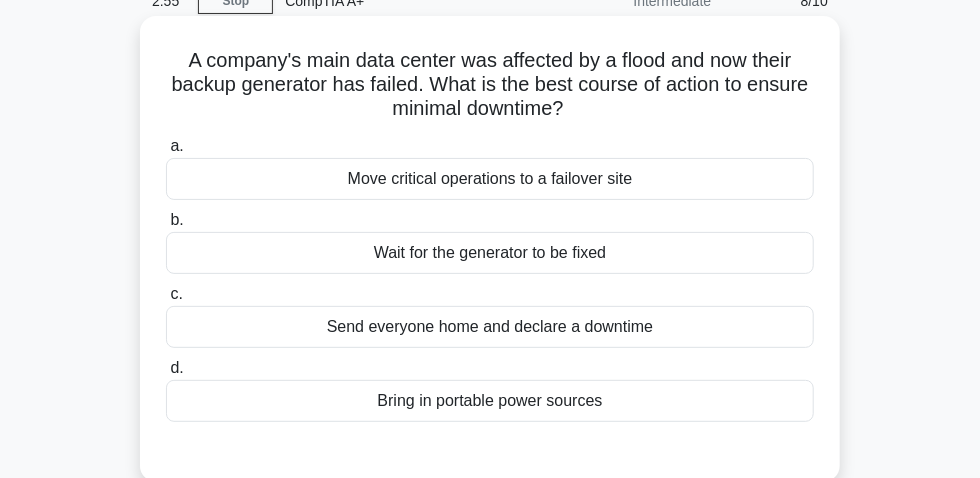 scroll, scrollTop: 56, scrollLeft: 0, axis: vertical 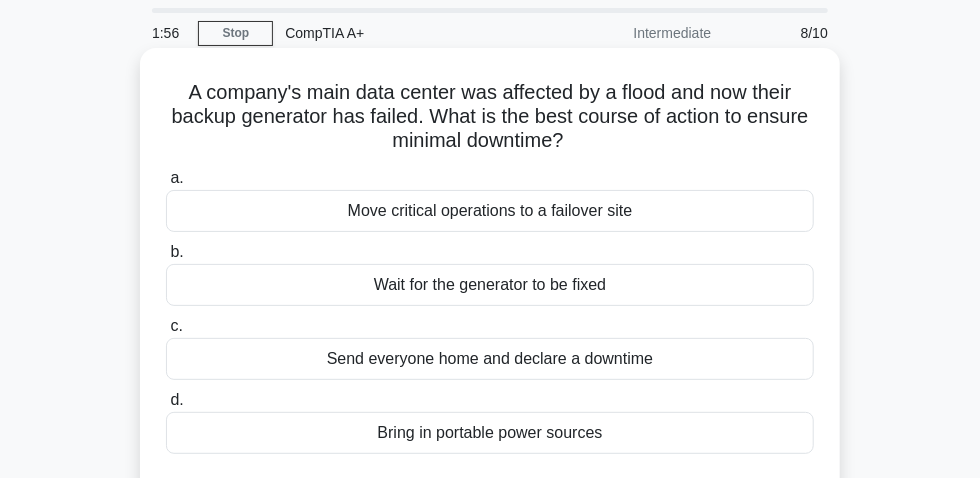 click on "Bring in portable power sources" at bounding box center (490, 433) 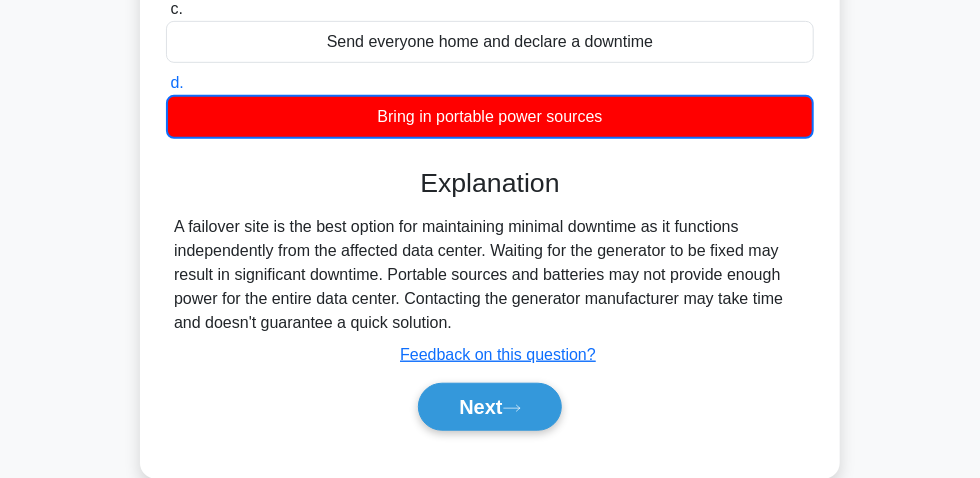 scroll, scrollTop: 420, scrollLeft: 0, axis: vertical 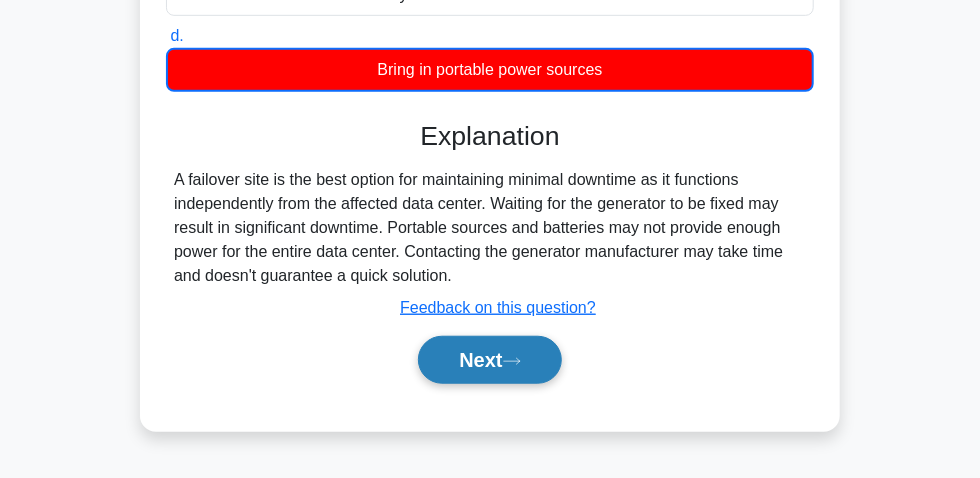 click on "Next" at bounding box center (489, 360) 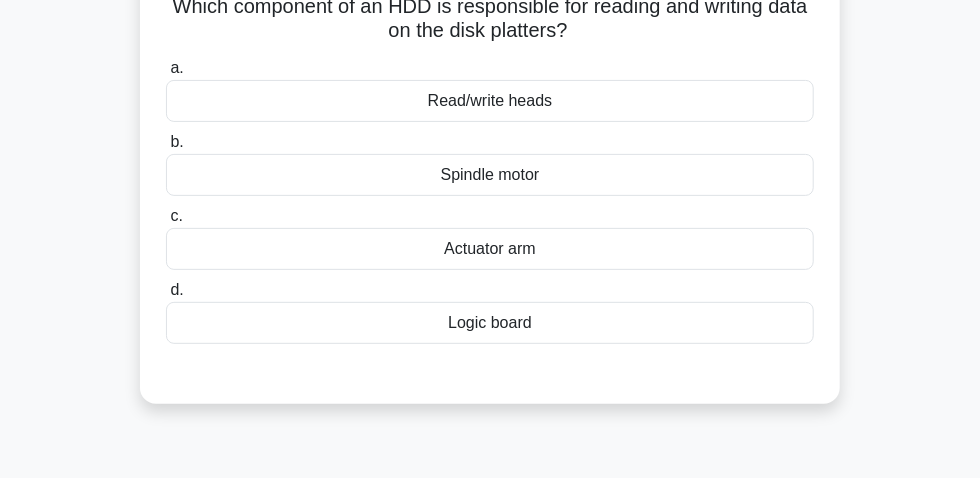 scroll, scrollTop: 56, scrollLeft: 0, axis: vertical 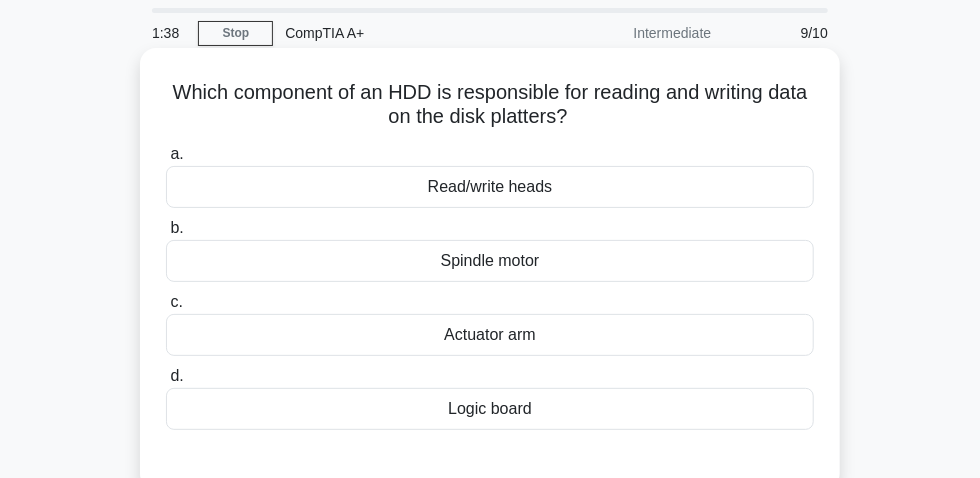 click on "Read/write heads" at bounding box center (490, 187) 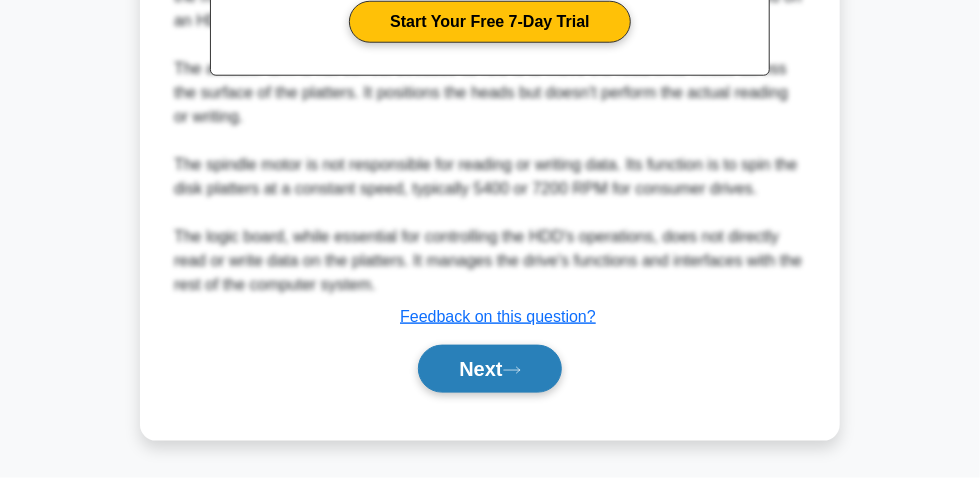 click on "Next" at bounding box center (489, 369) 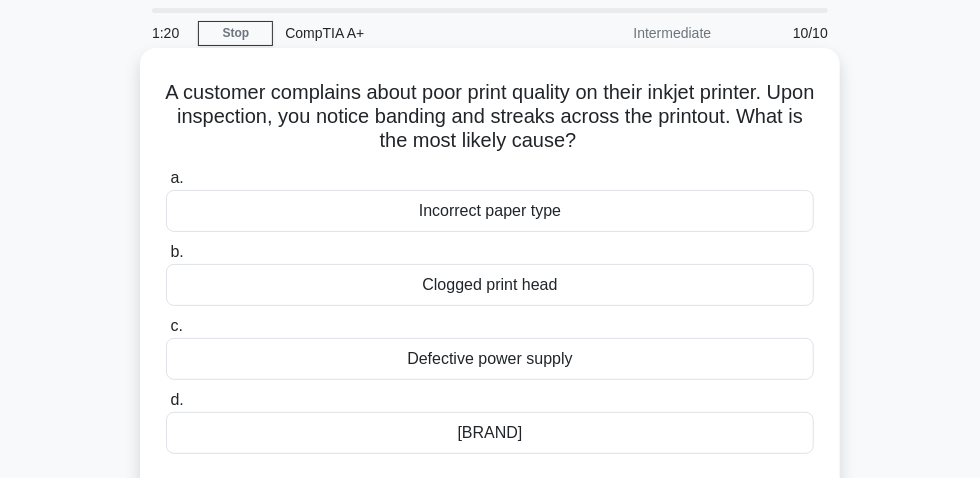 scroll, scrollTop: 147, scrollLeft: 0, axis: vertical 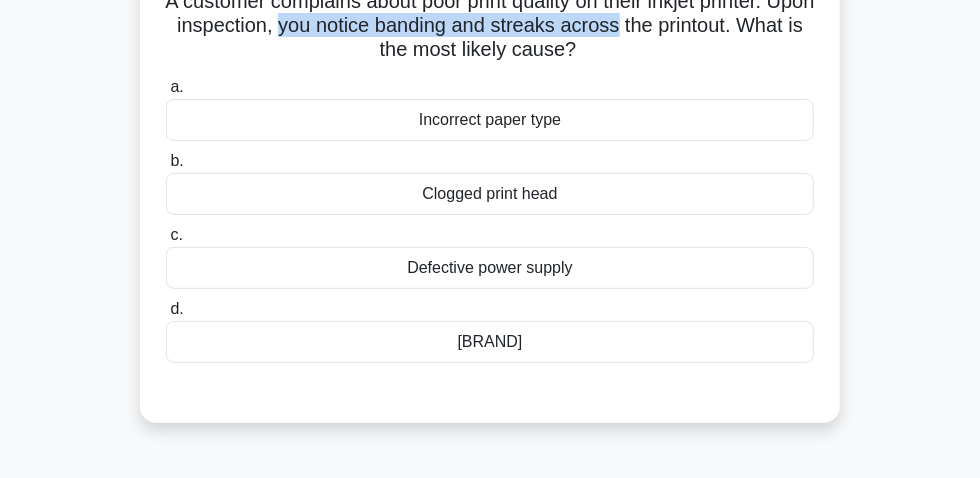 drag, startPoint x: 335, startPoint y: 40, endPoint x: 674, endPoint y: 28, distance: 339.2123 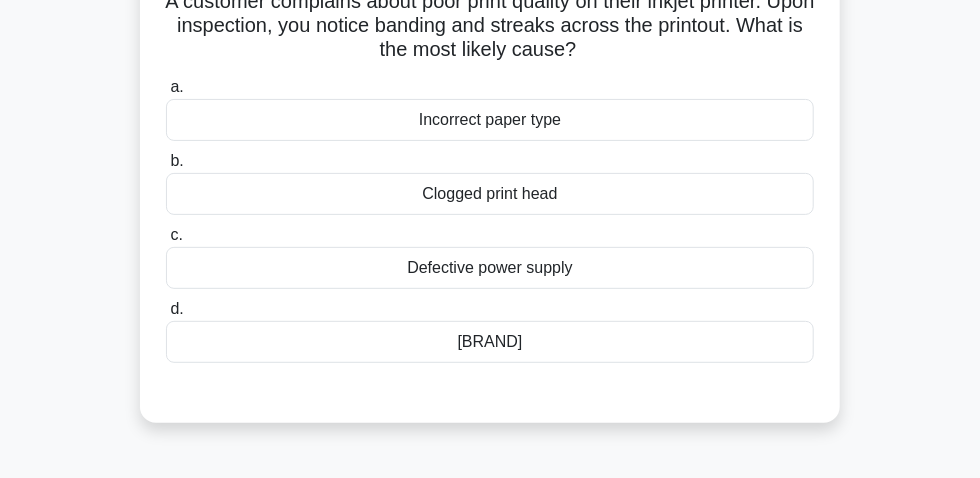 click on "Clogged print head" at bounding box center (490, 194) 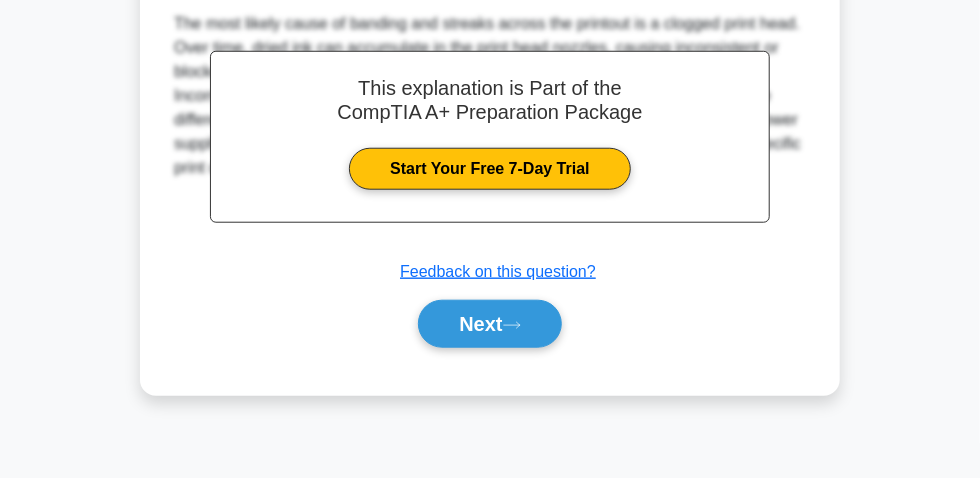 scroll, scrollTop: 602, scrollLeft: 0, axis: vertical 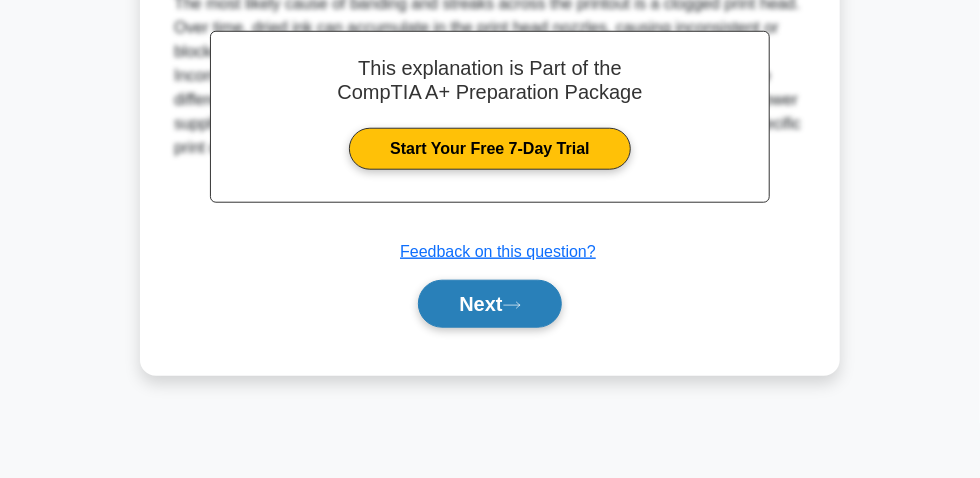click on "Next" at bounding box center (489, 304) 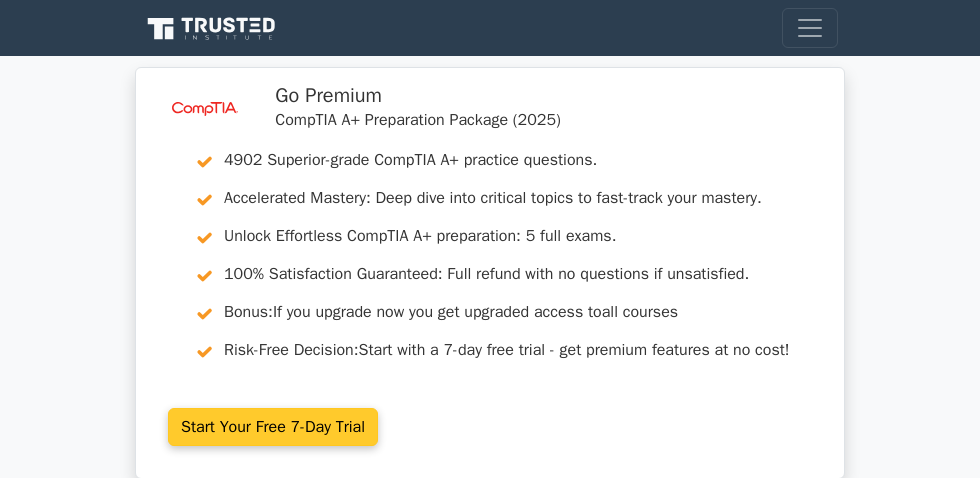 scroll, scrollTop: 0, scrollLeft: 0, axis: both 